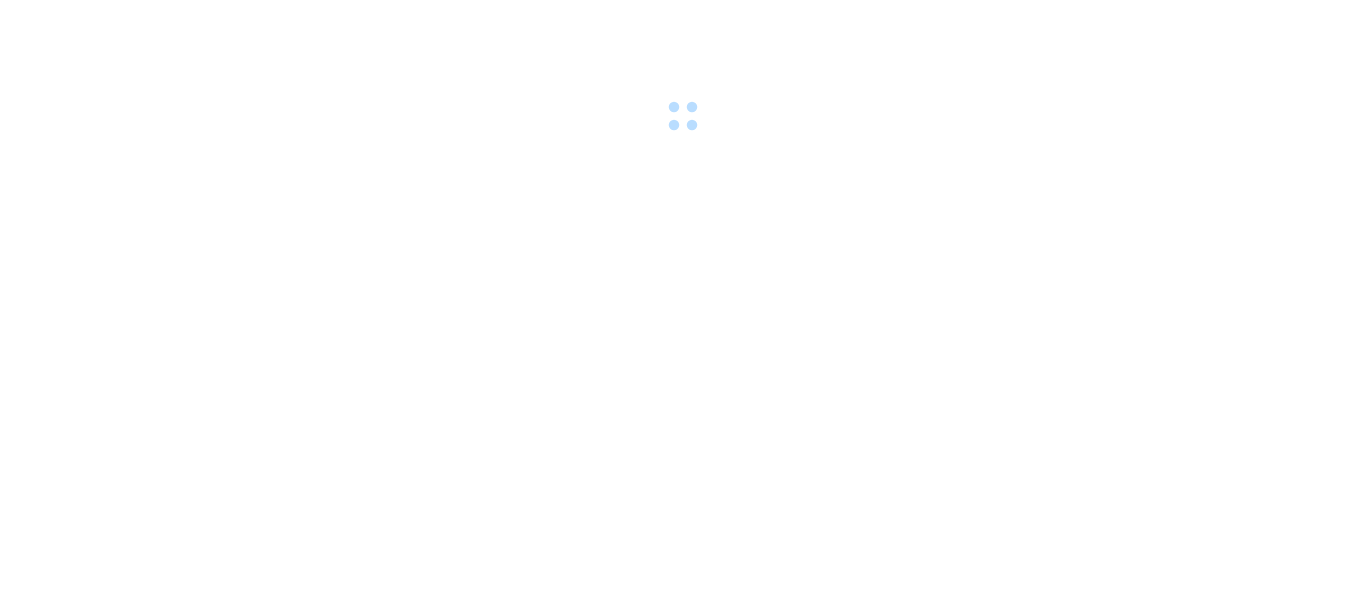scroll, scrollTop: 0, scrollLeft: 0, axis: both 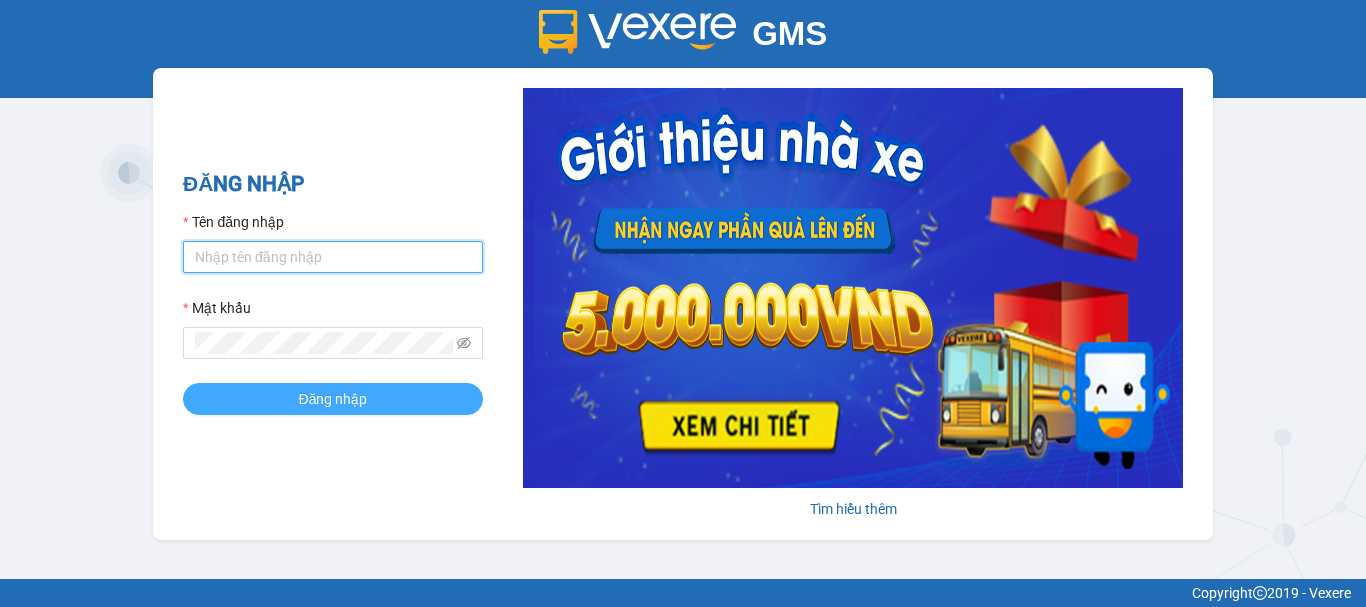 type on "hanghoatanchau.hiepthanh" 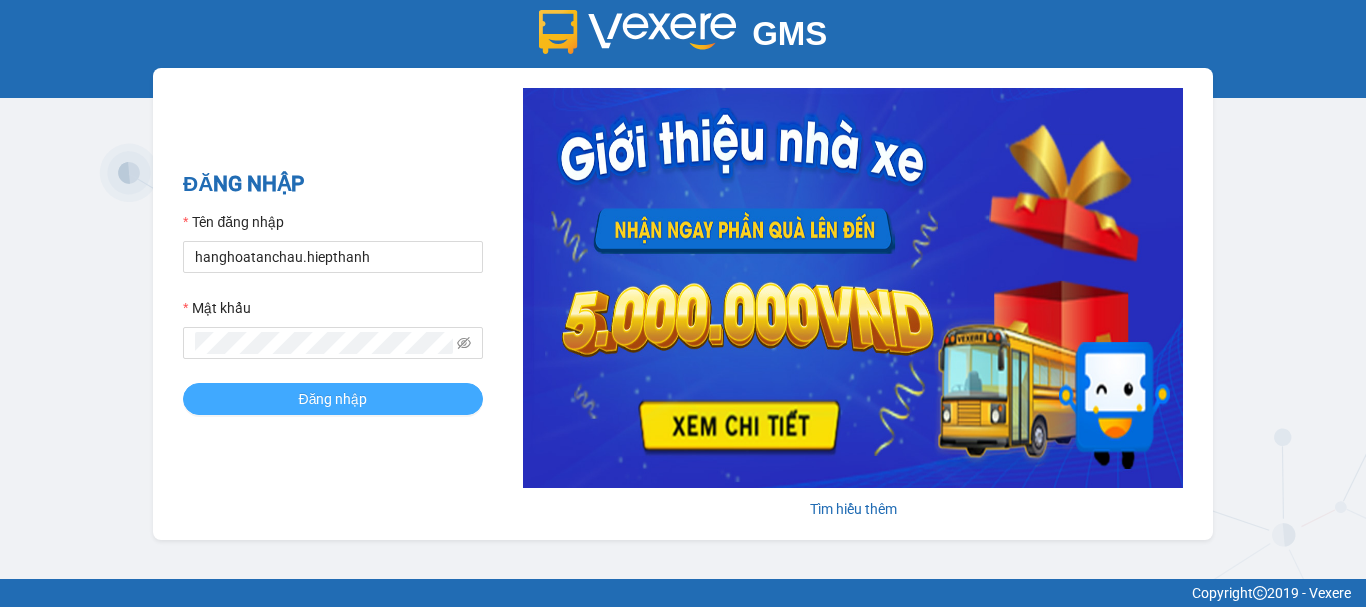click on "Đăng nhập" at bounding box center [333, 399] 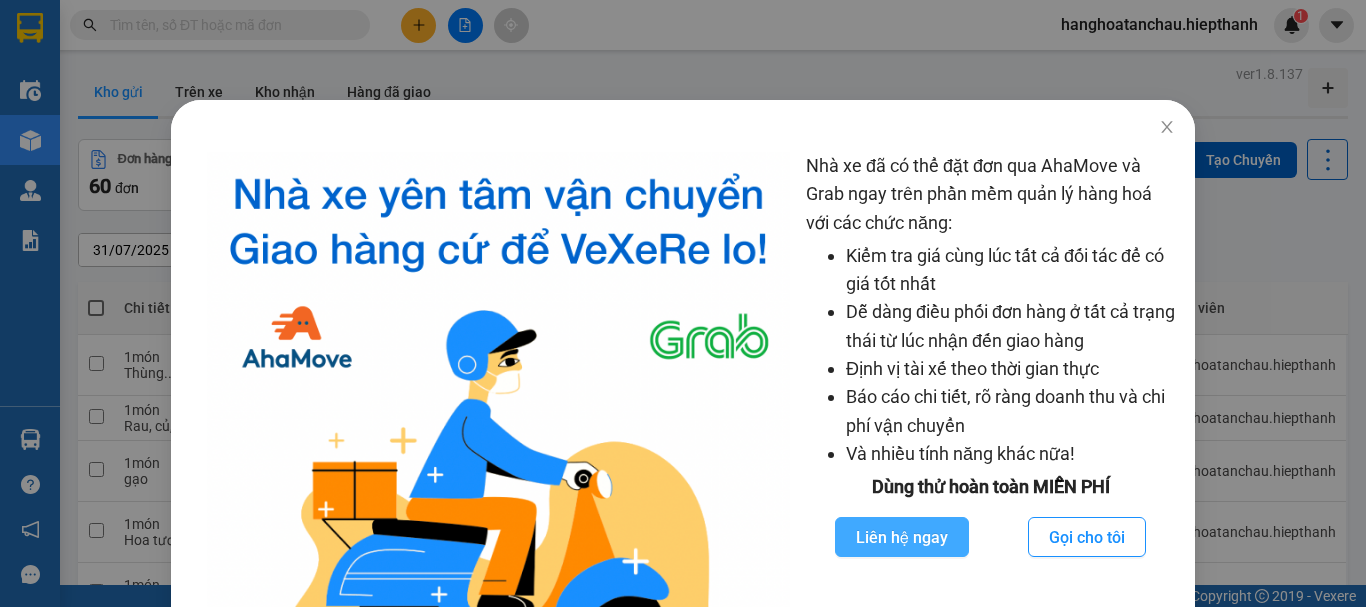 click on "Liên hệ ngay" at bounding box center (902, 537) 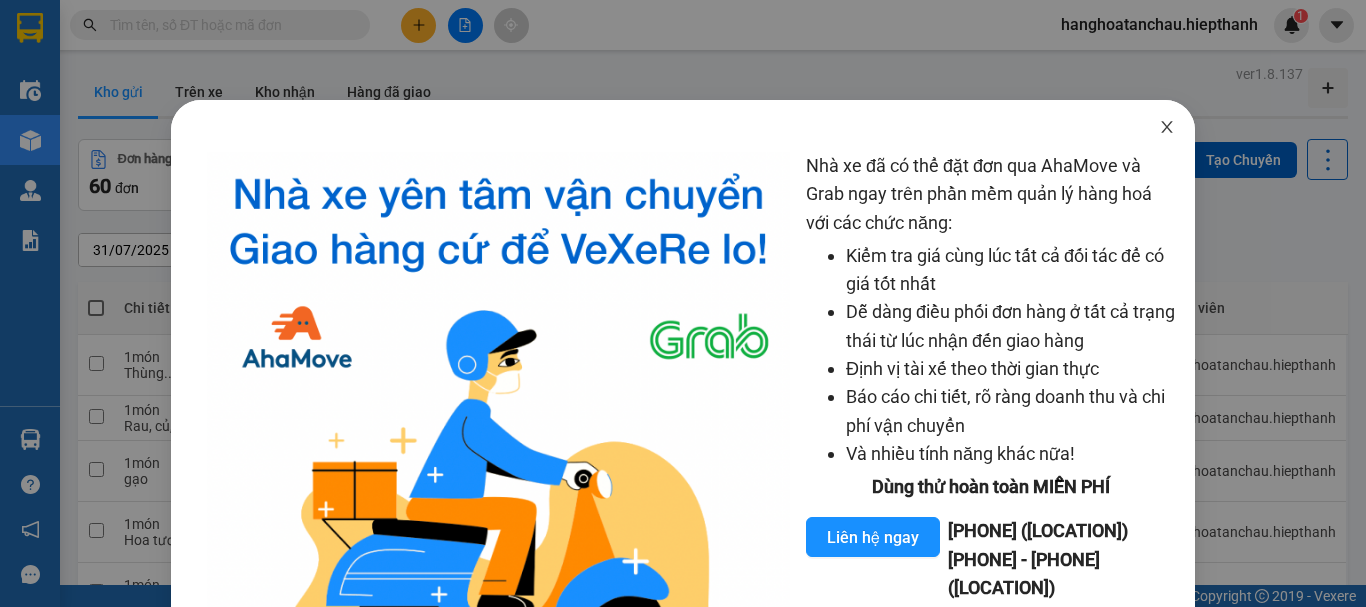 click at bounding box center [1167, 128] 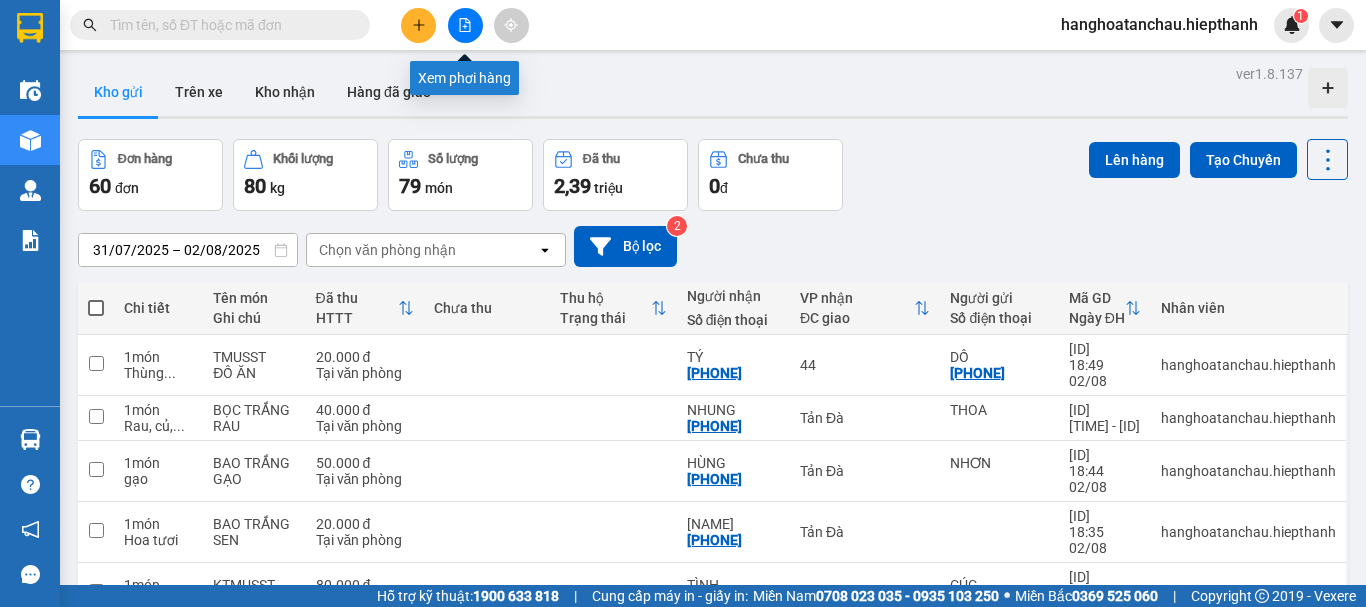 click at bounding box center [465, 25] 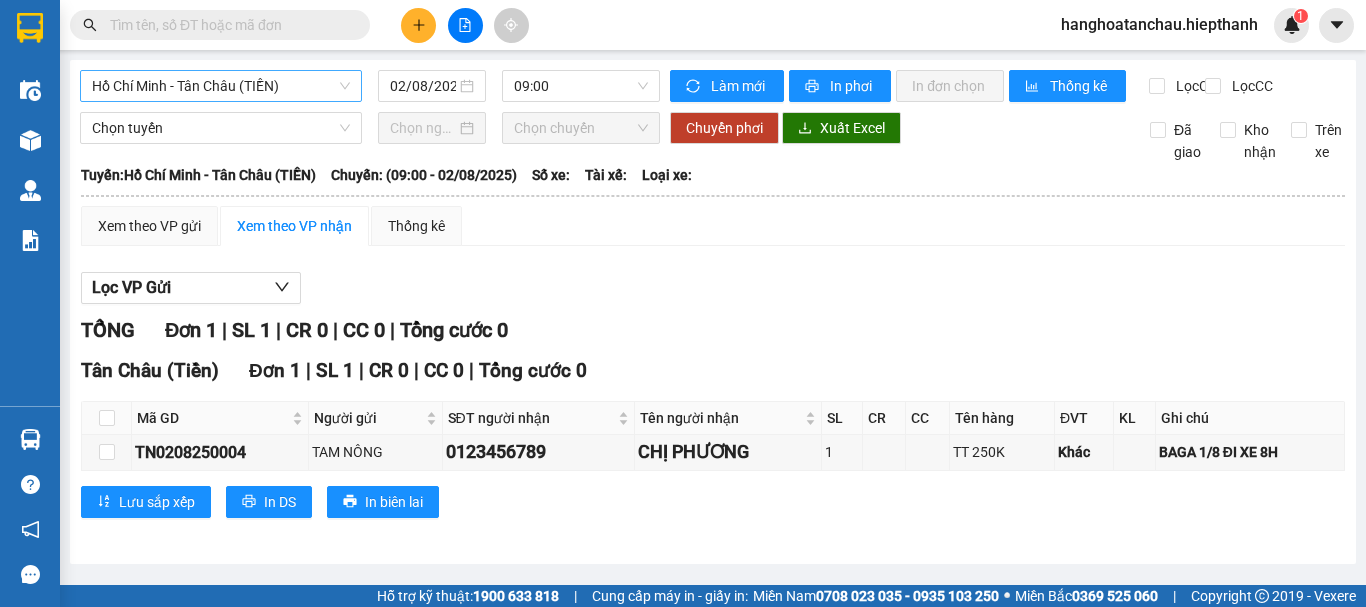 click on "Hồ Chí Minh - Tân Châu (TIỀN)" at bounding box center [221, 86] 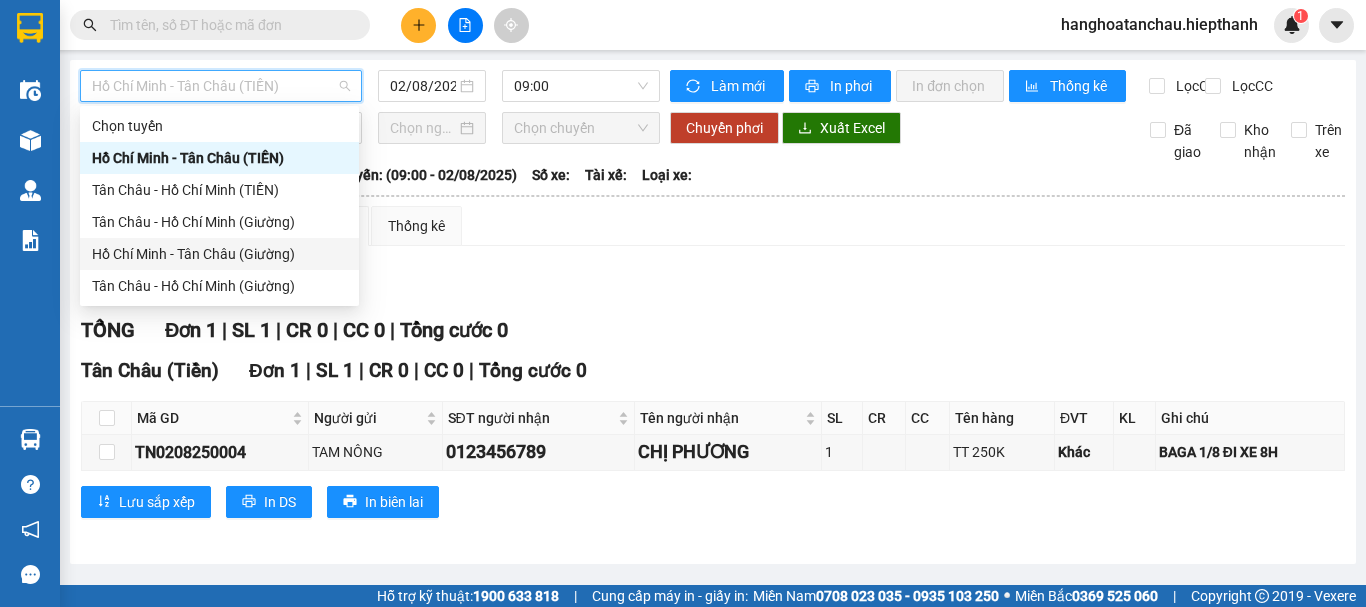 click on "Hồ Chí Minh - Tân Châu (Giường)" at bounding box center [219, 254] 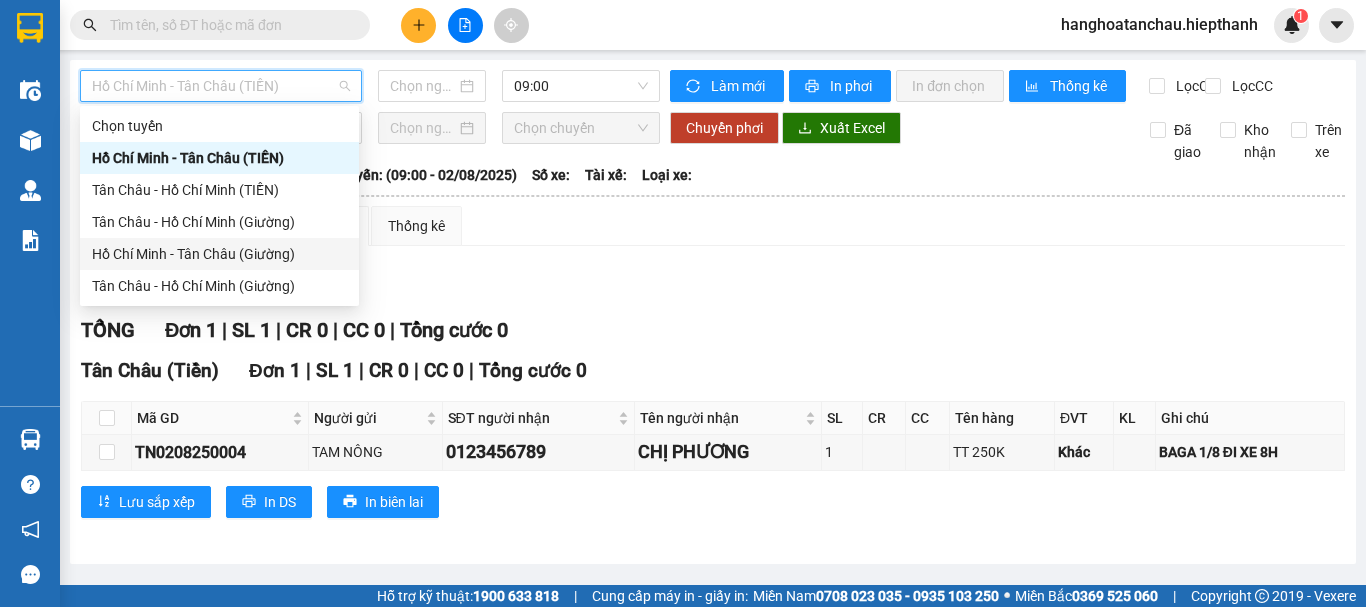 type on "02/08/2025" 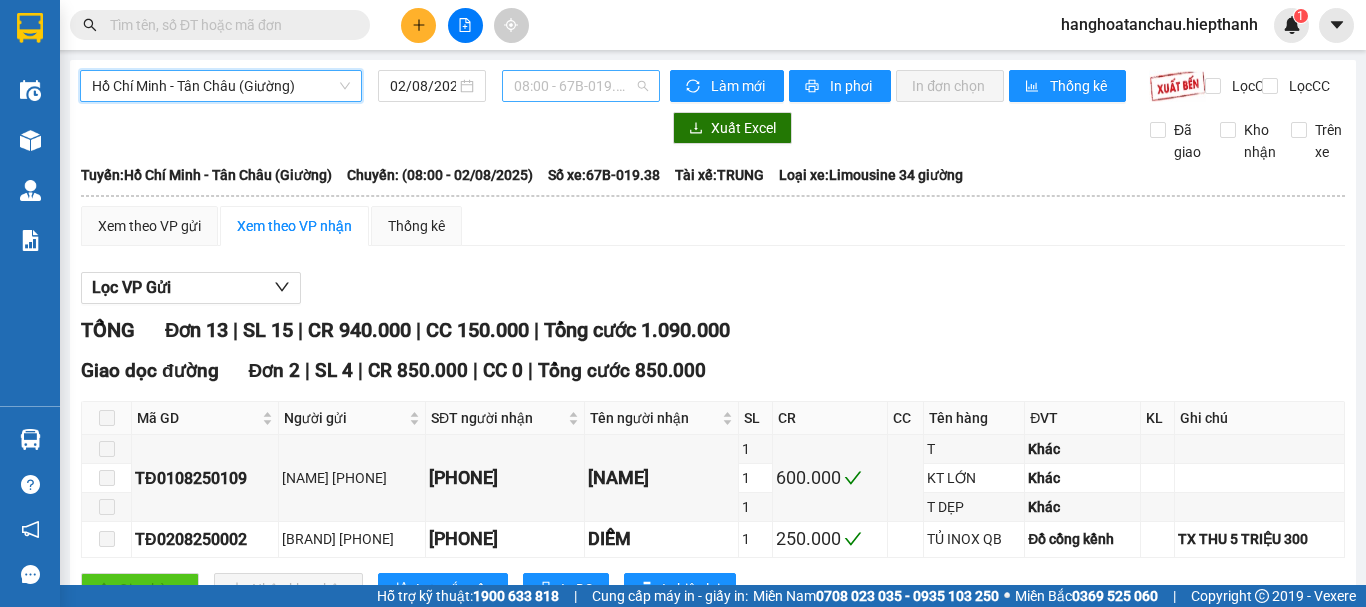 click on "08:00     - 67B-019.38" at bounding box center (581, 86) 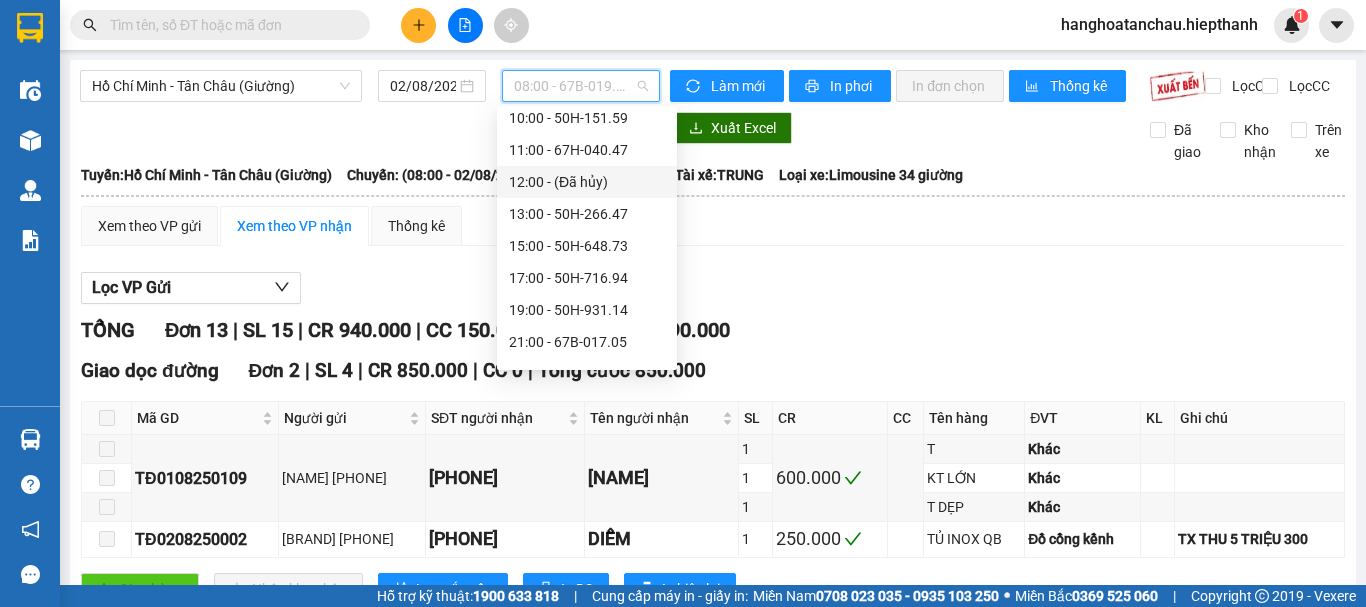 scroll, scrollTop: 160, scrollLeft: 0, axis: vertical 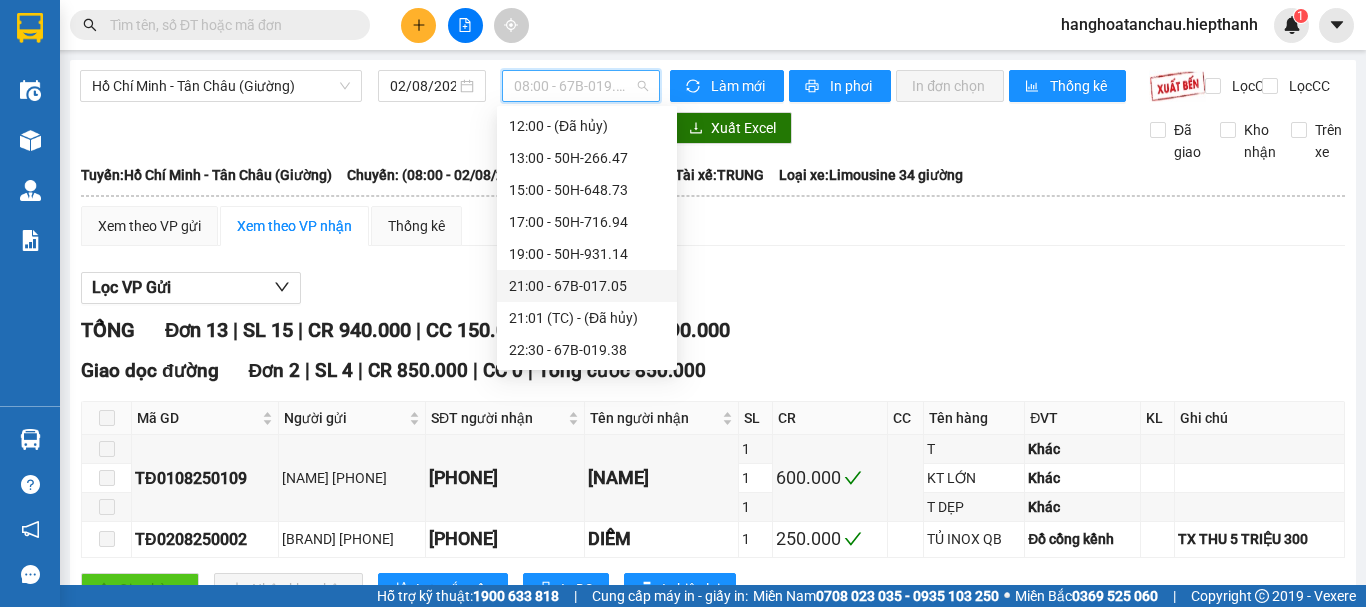 click on "[TIME] - [ID]" at bounding box center (587, 286) 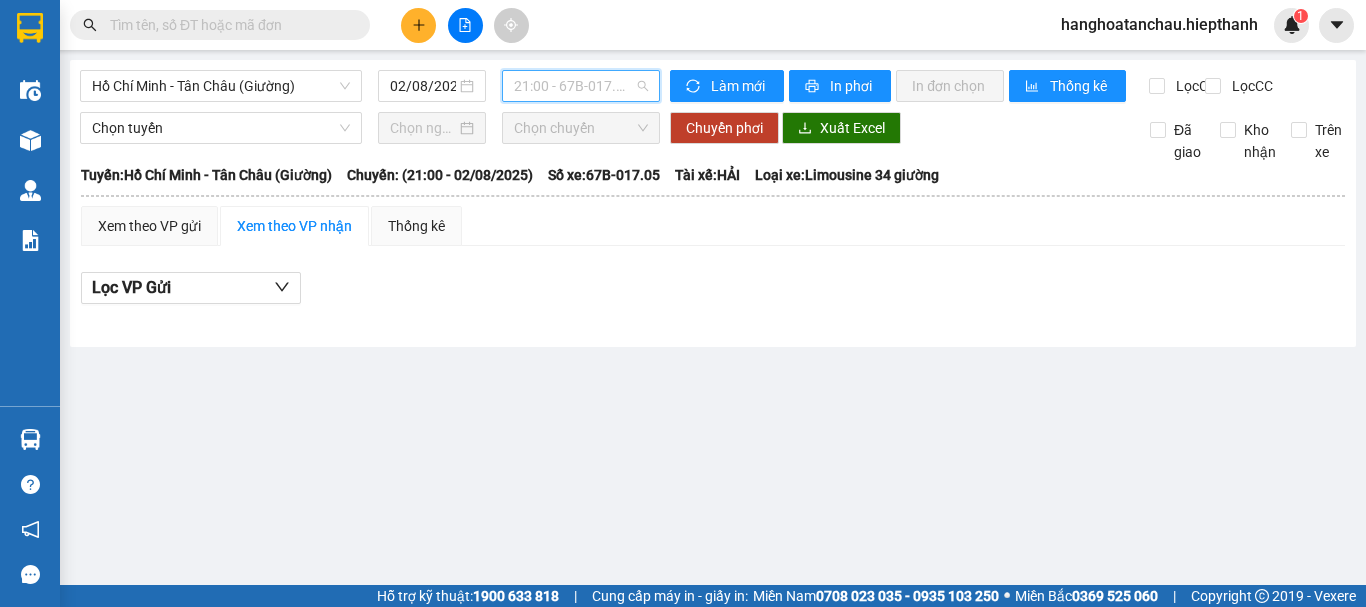 click on "[TIME] - [ID]" at bounding box center [581, 86] 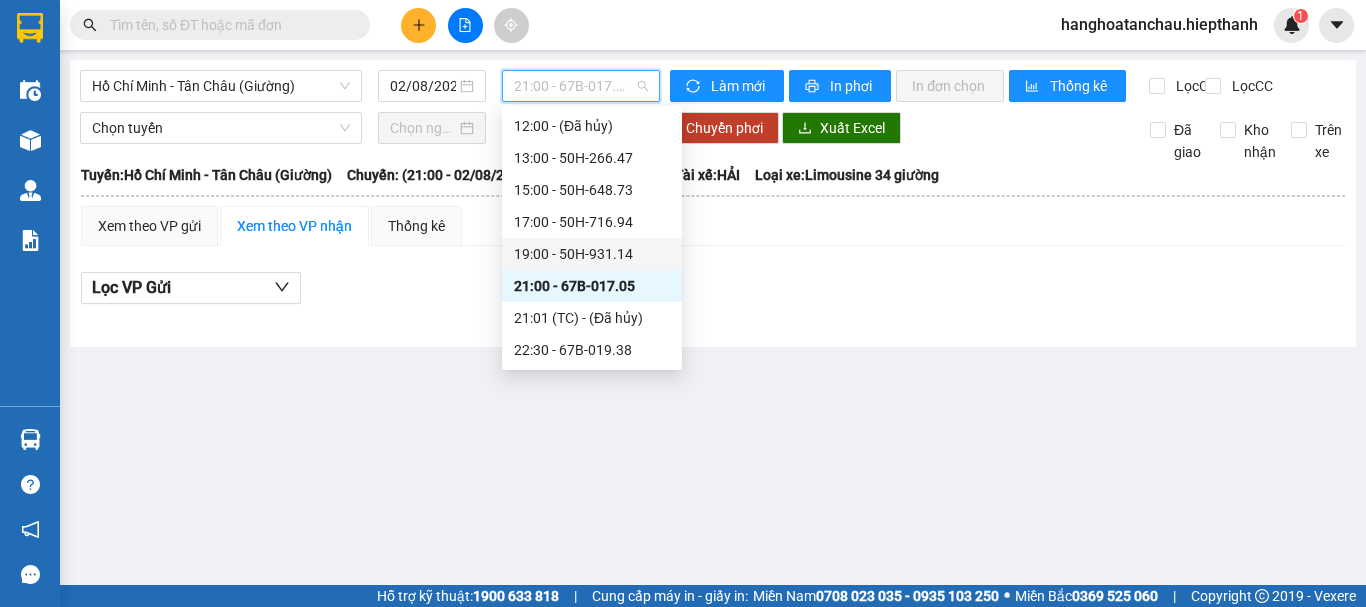 click on "19:00     - 50H-931.14" at bounding box center [592, 254] 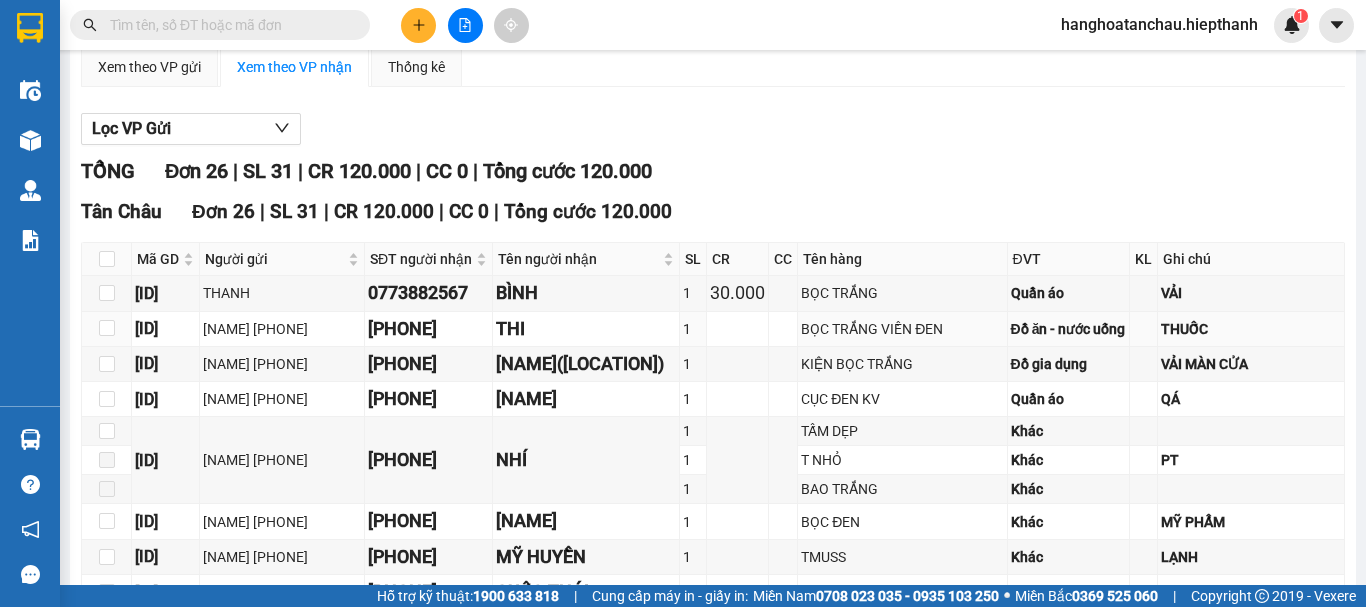 scroll, scrollTop: 0, scrollLeft: 0, axis: both 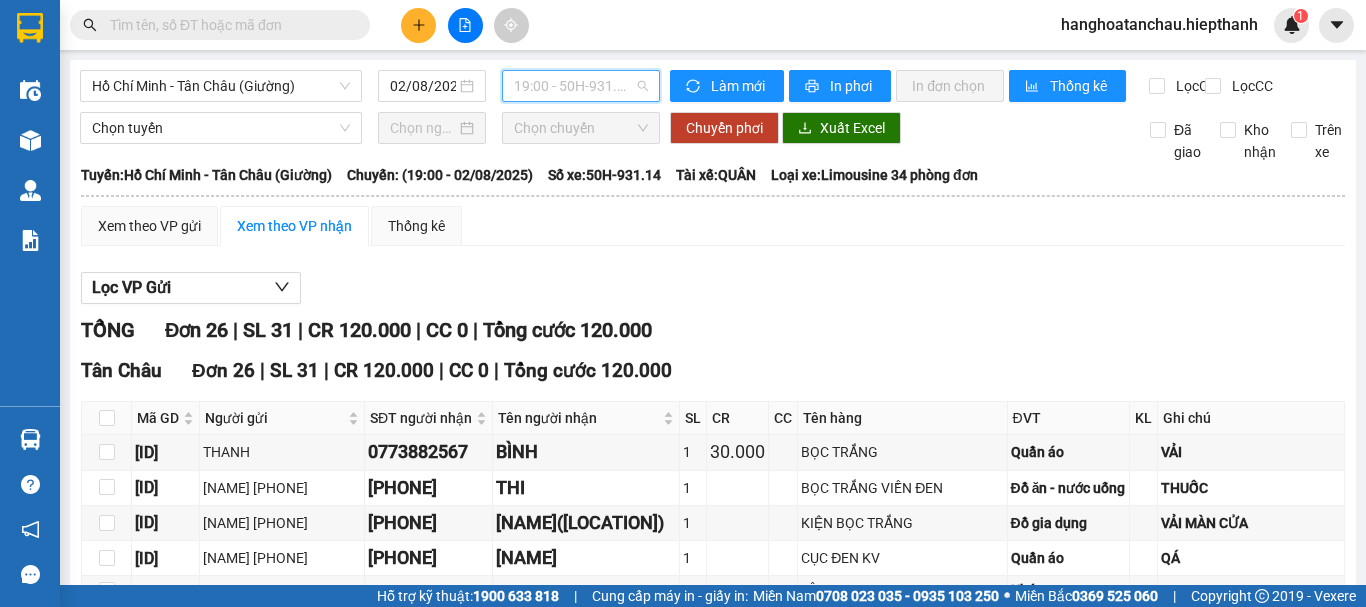 click on "19:00     - 50H-931.14" at bounding box center [581, 86] 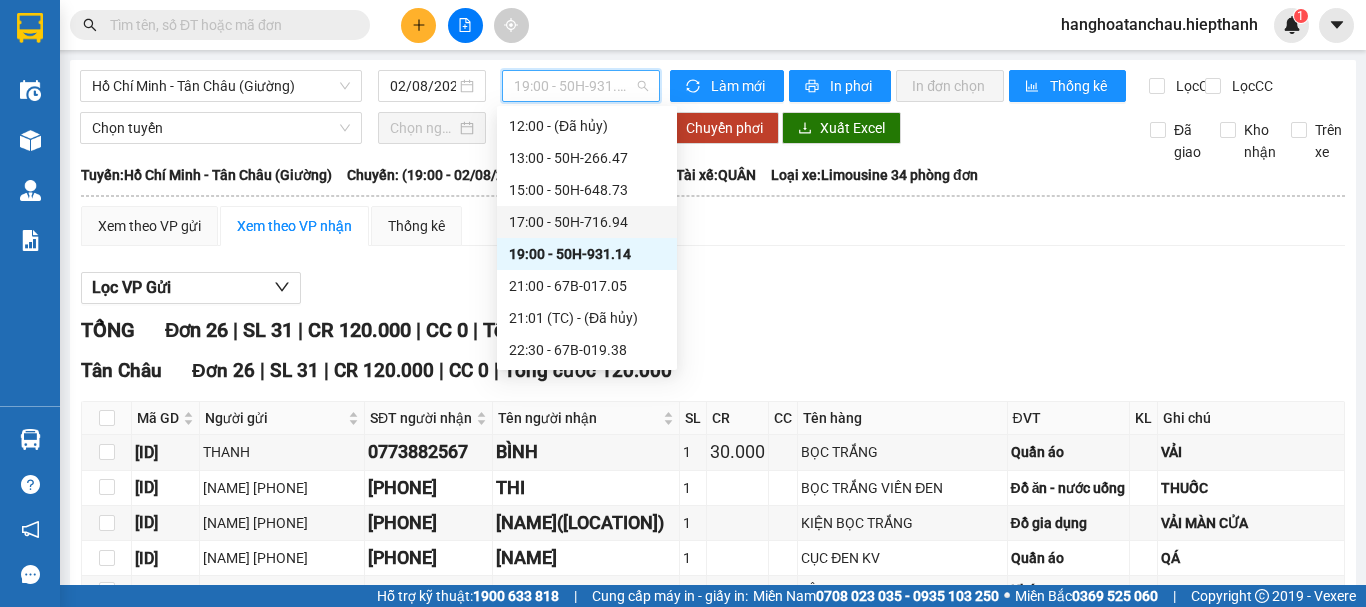 click on "[TIME] - [ID]" at bounding box center [587, 222] 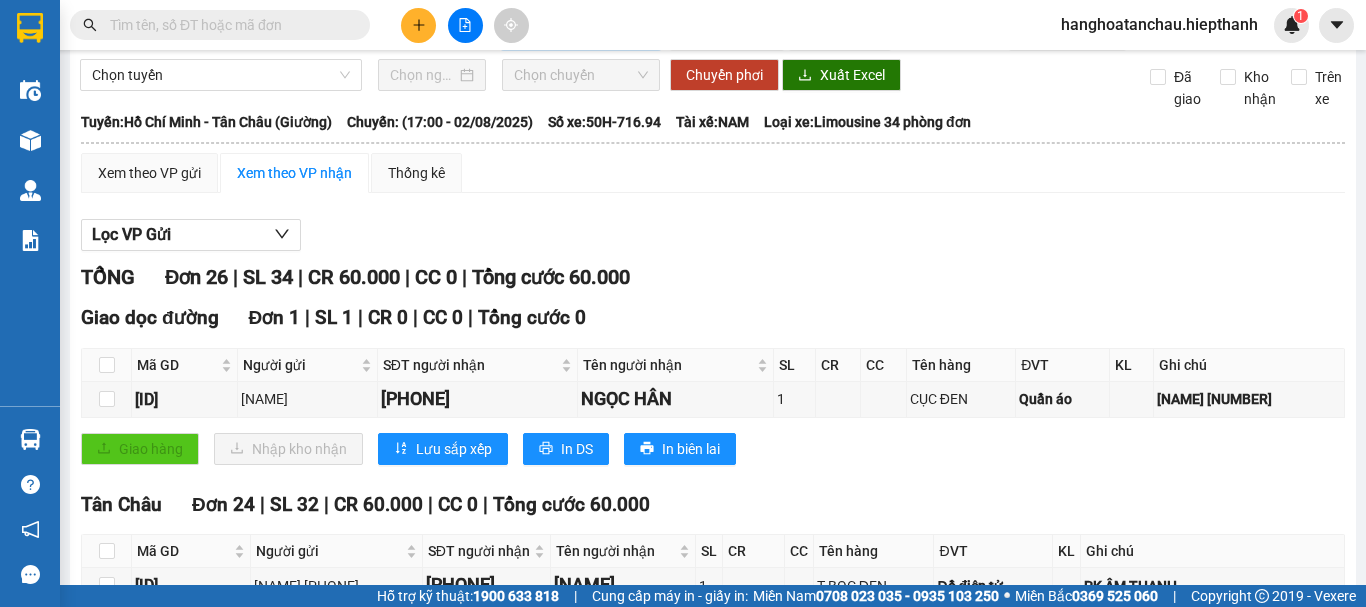 scroll, scrollTop: 0, scrollLeft: 0, axis: both 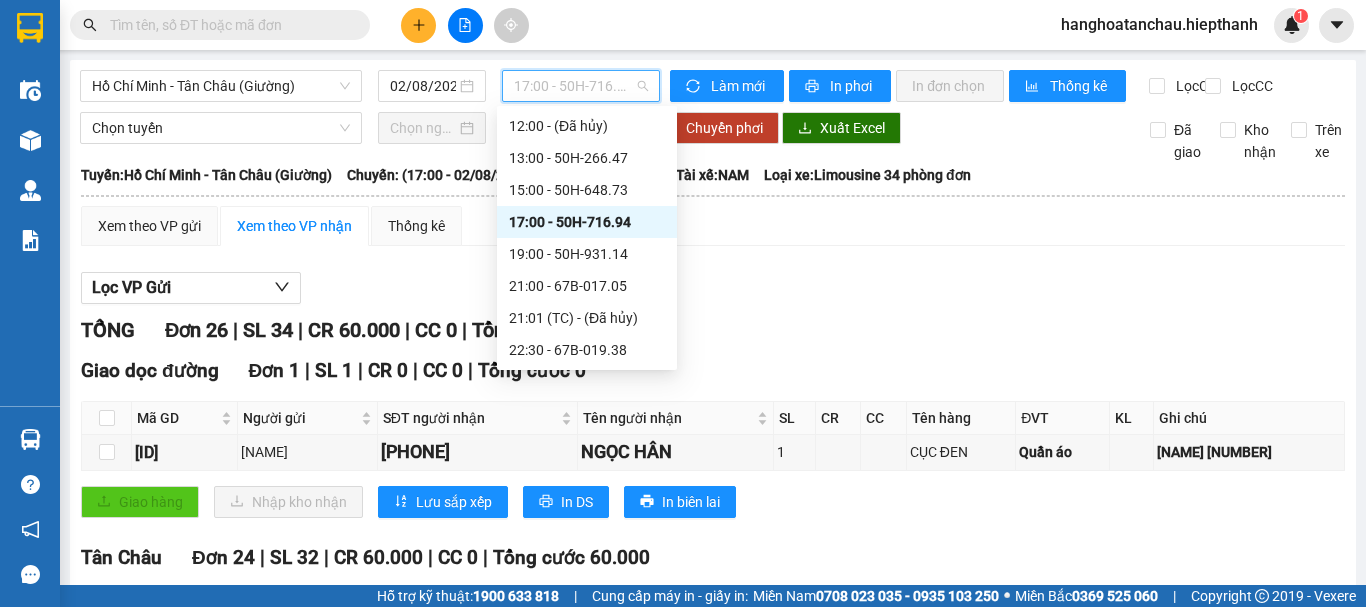 click on "[TIME] - [ID]" at bounding box center (581, 86) 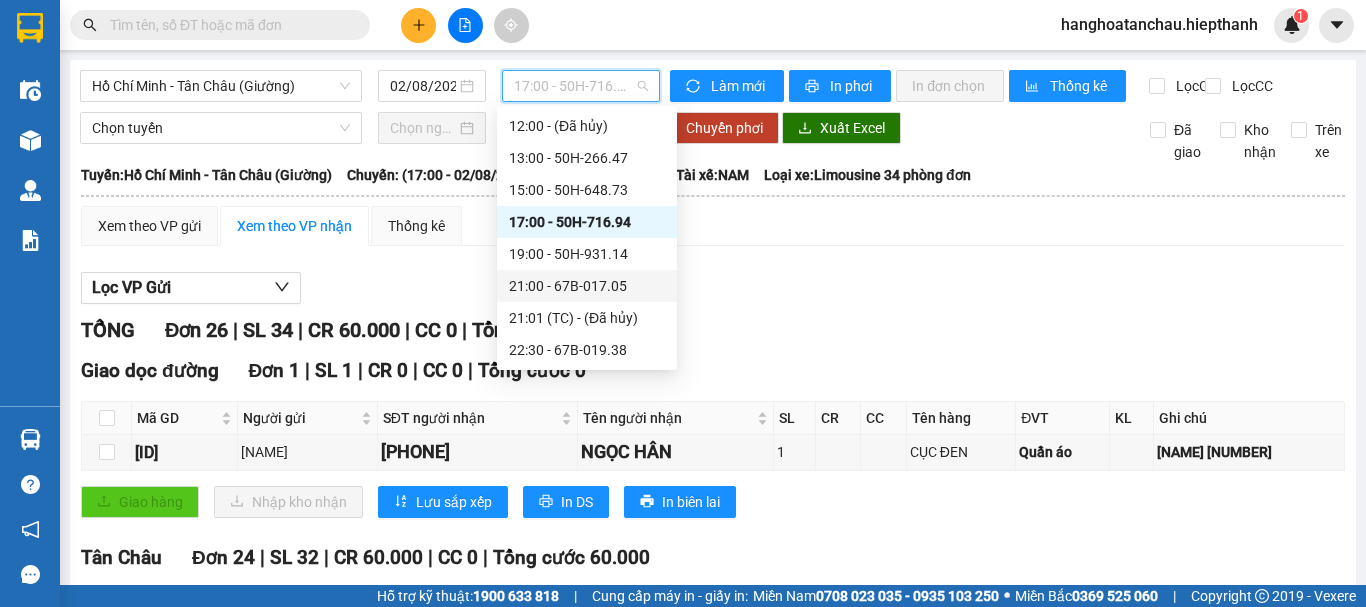 click on "[TIME] - [ID]" at bounding box center (587, 286) 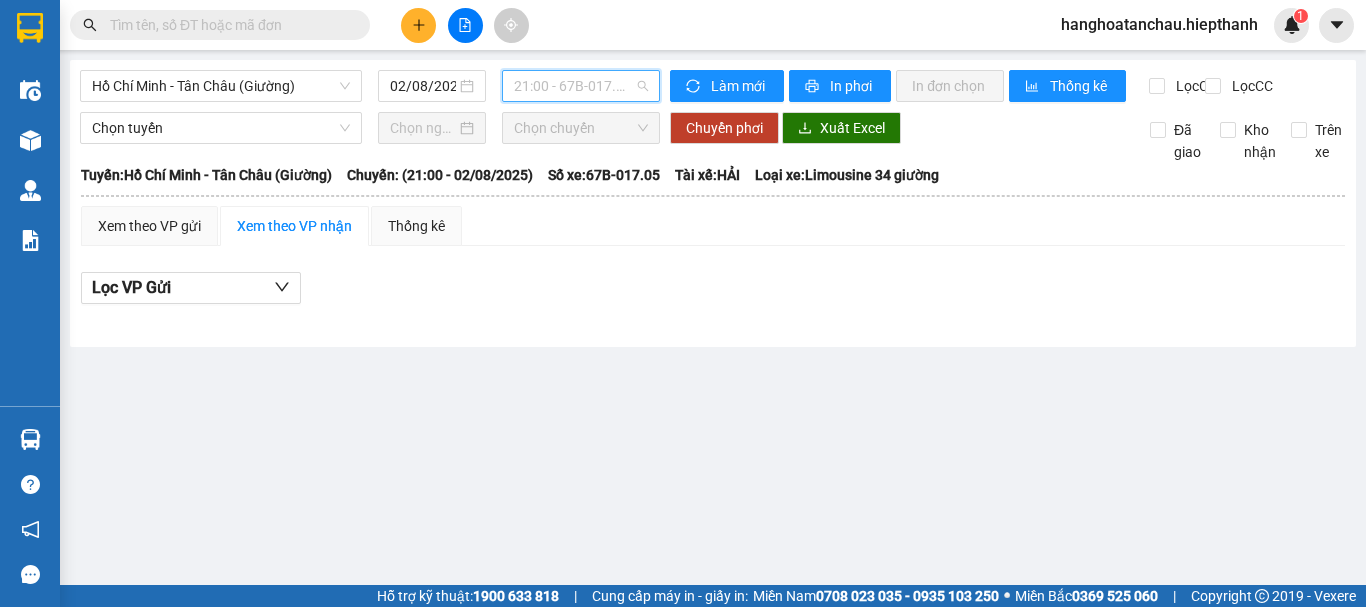 click on "[TIME] - [ID]" at bounding box center (581, 86) 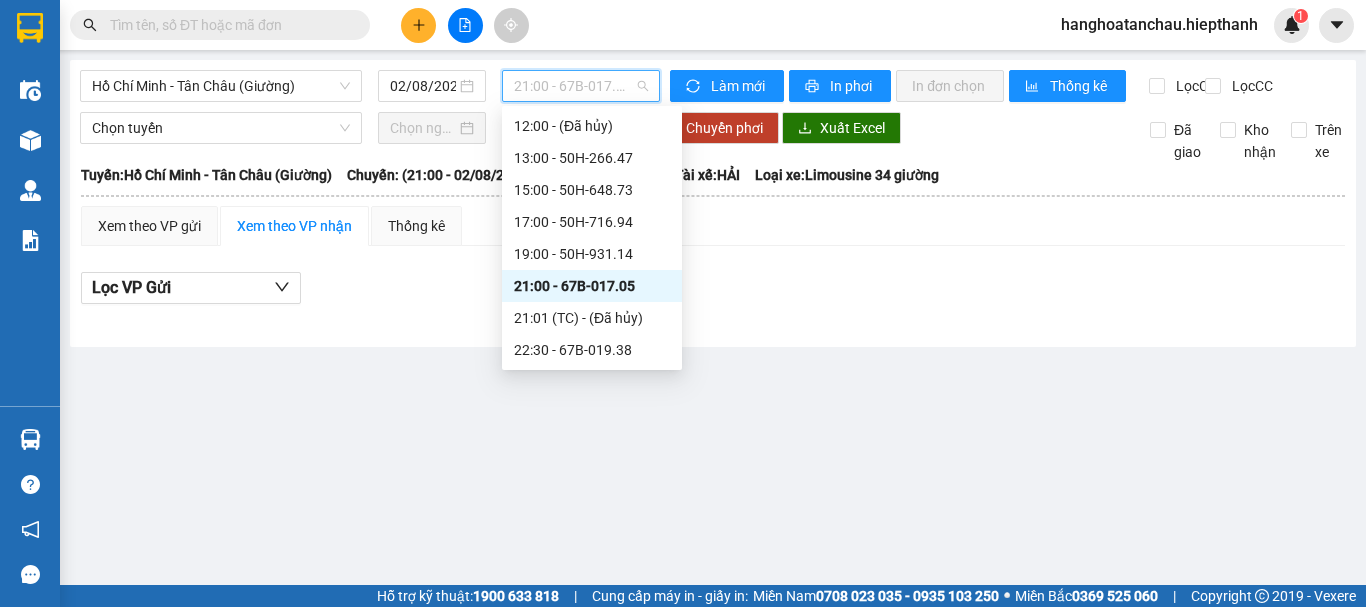 click on "[TIME] - [ID]" at bounding box center [592, 286] 